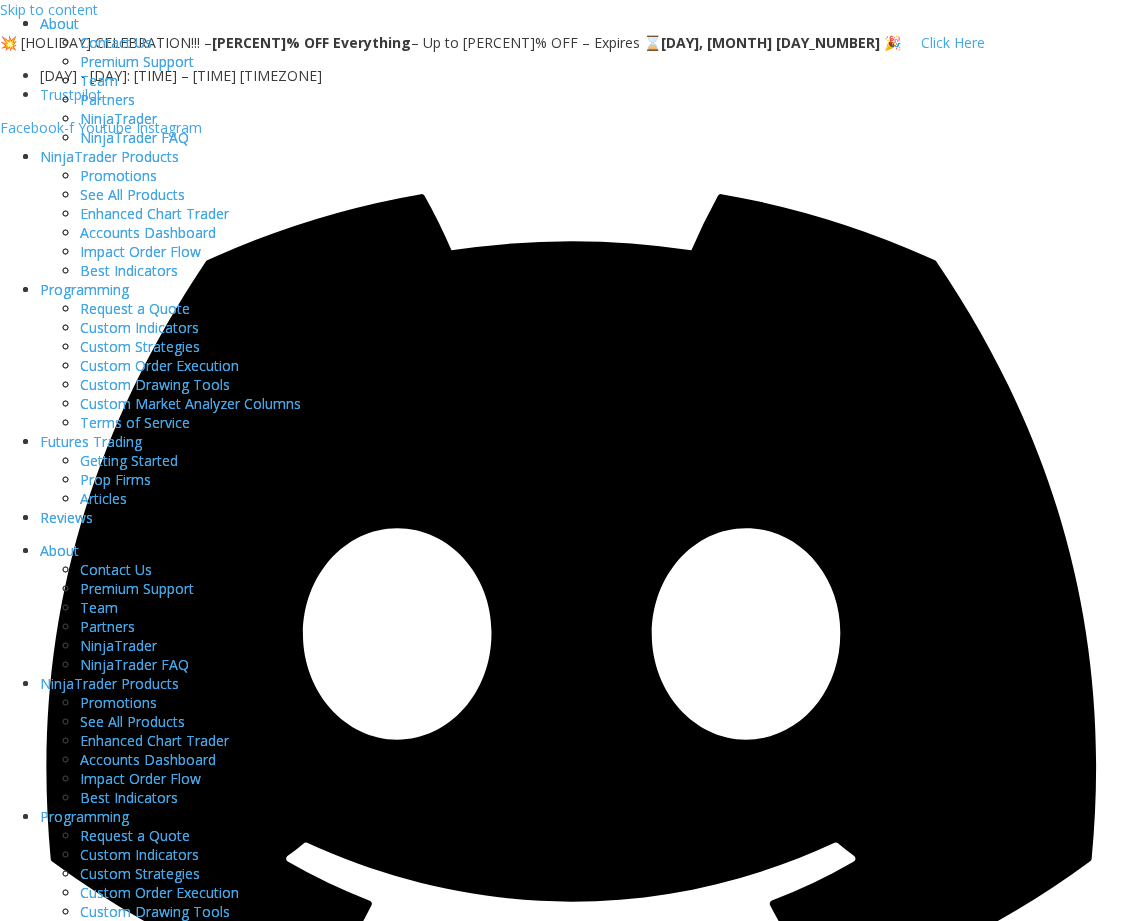 scroll, scrollTop: 0, scrollLeft: 0, axis: both 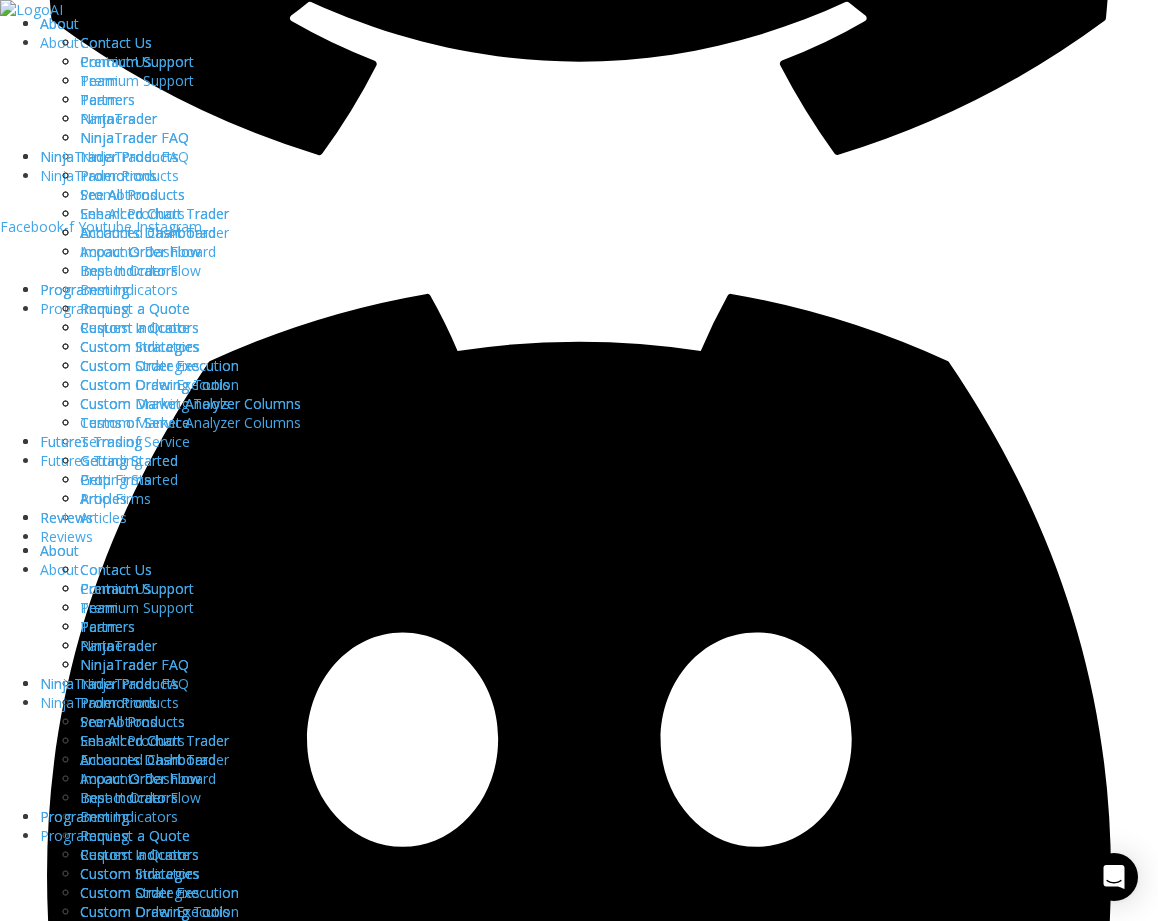 click at bounding box center [785, 16639] 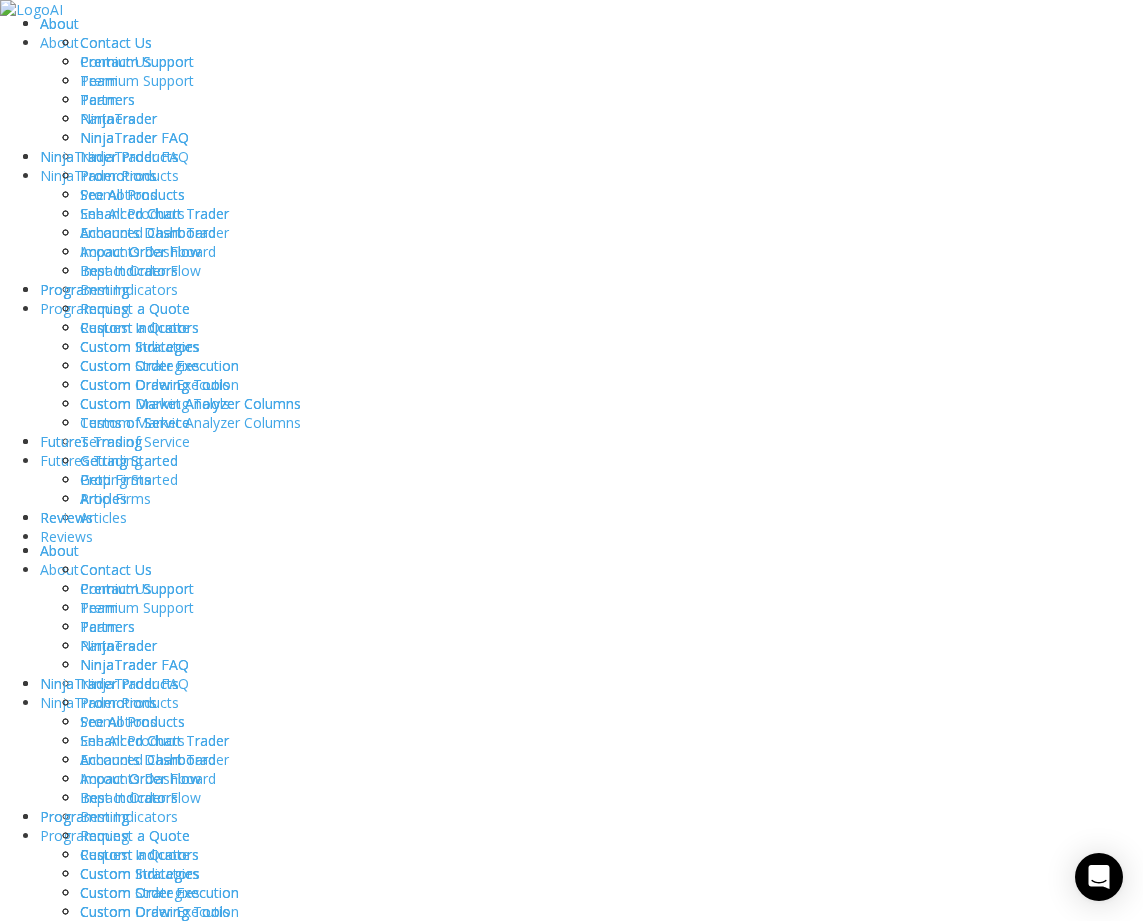 scroll, scrollTop: 3250, scrollLeft: 0, axis: vertical 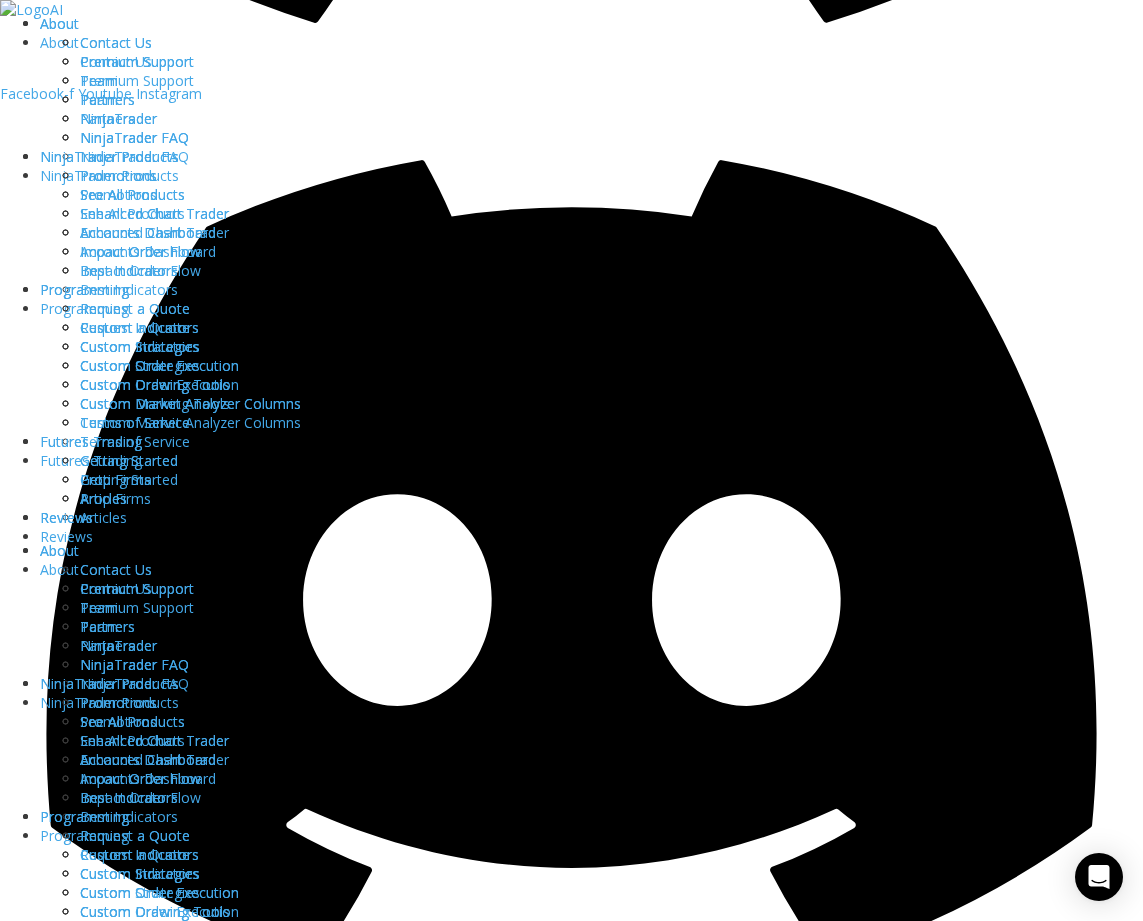 click at bounding box center (403, 6199) 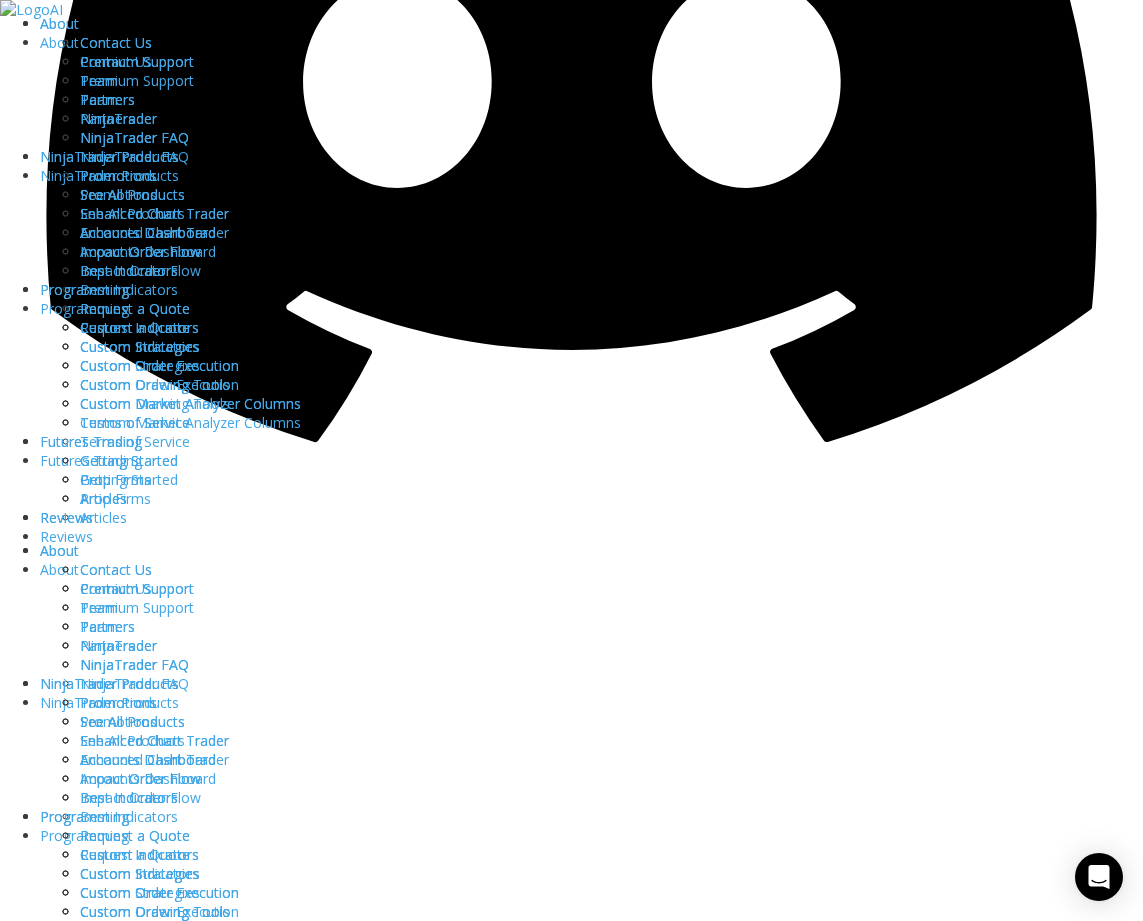 scroll, scrollTop: 1517, scrollLeft: 0, axis: vertical 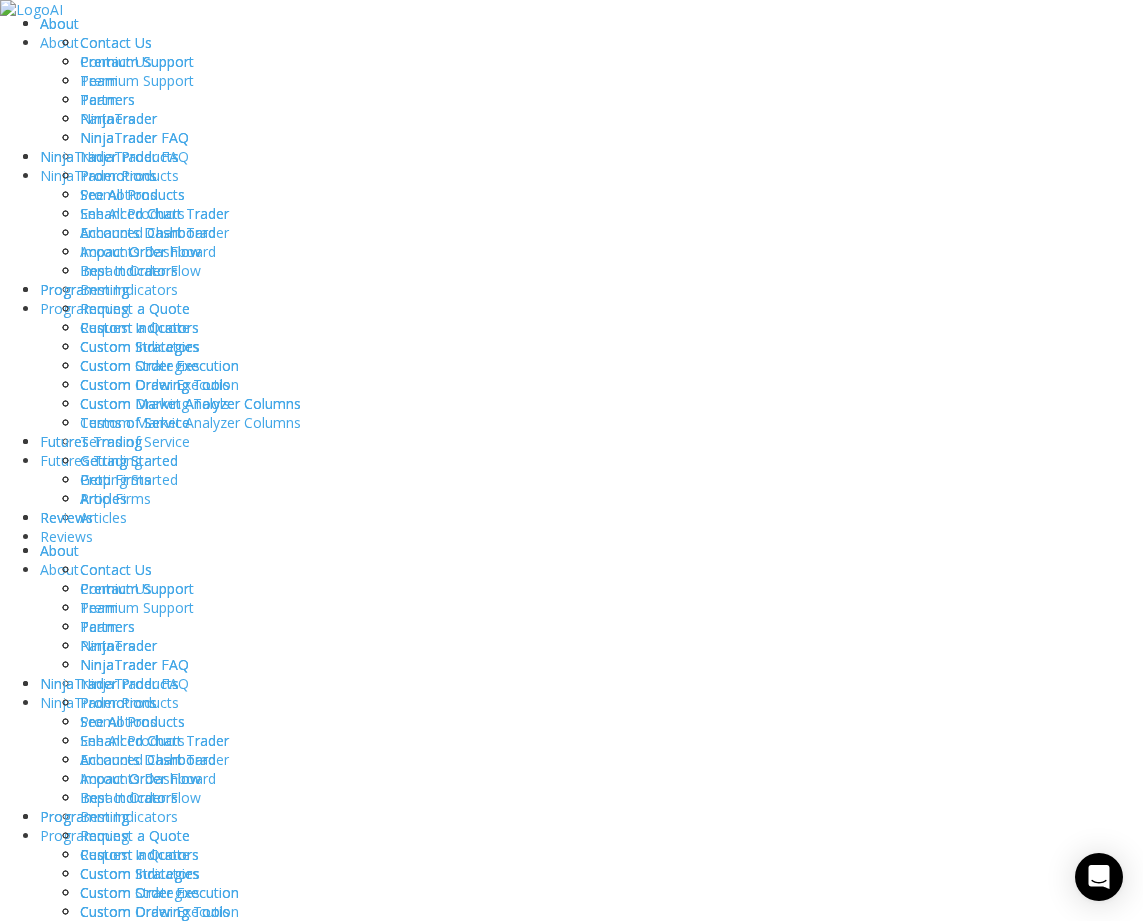 click at bounding box center (361, 7979) 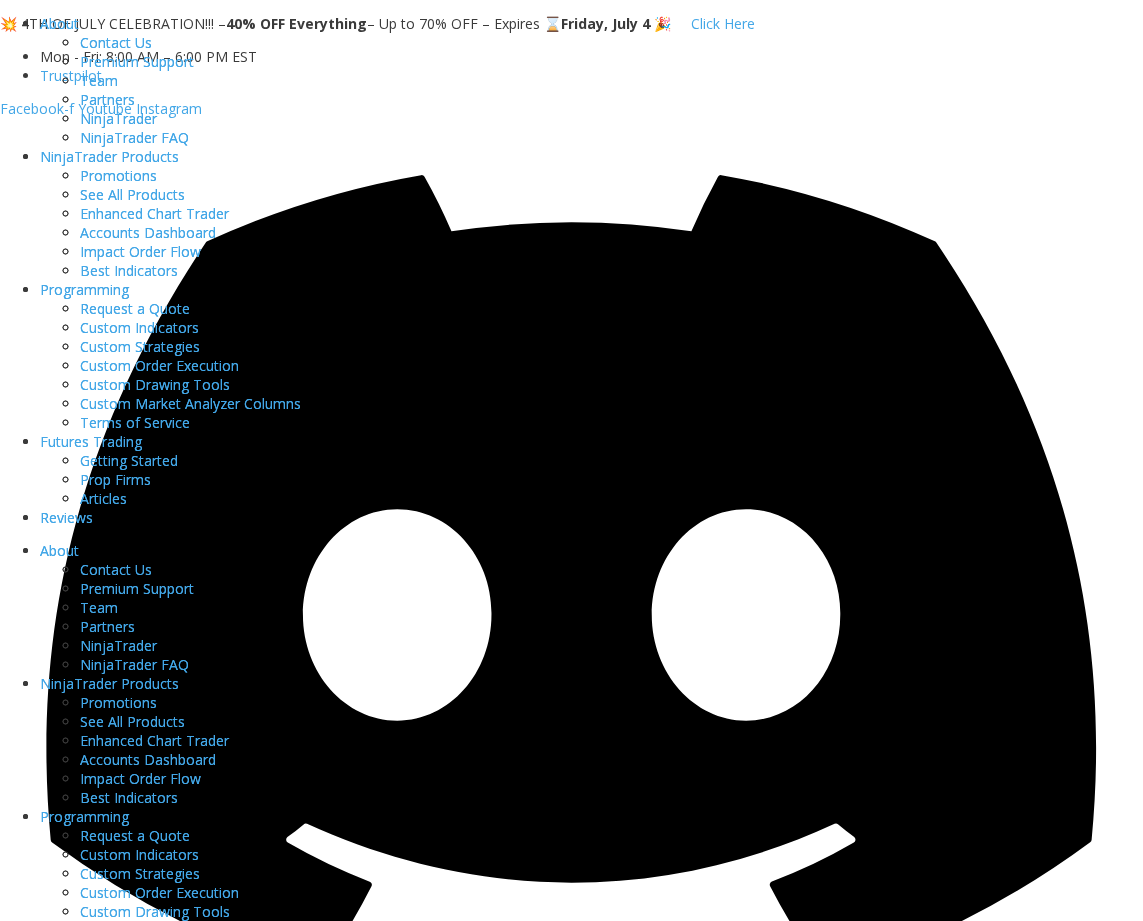 scroll, scrollTop: 0, scrollLeft: 0, axis: both 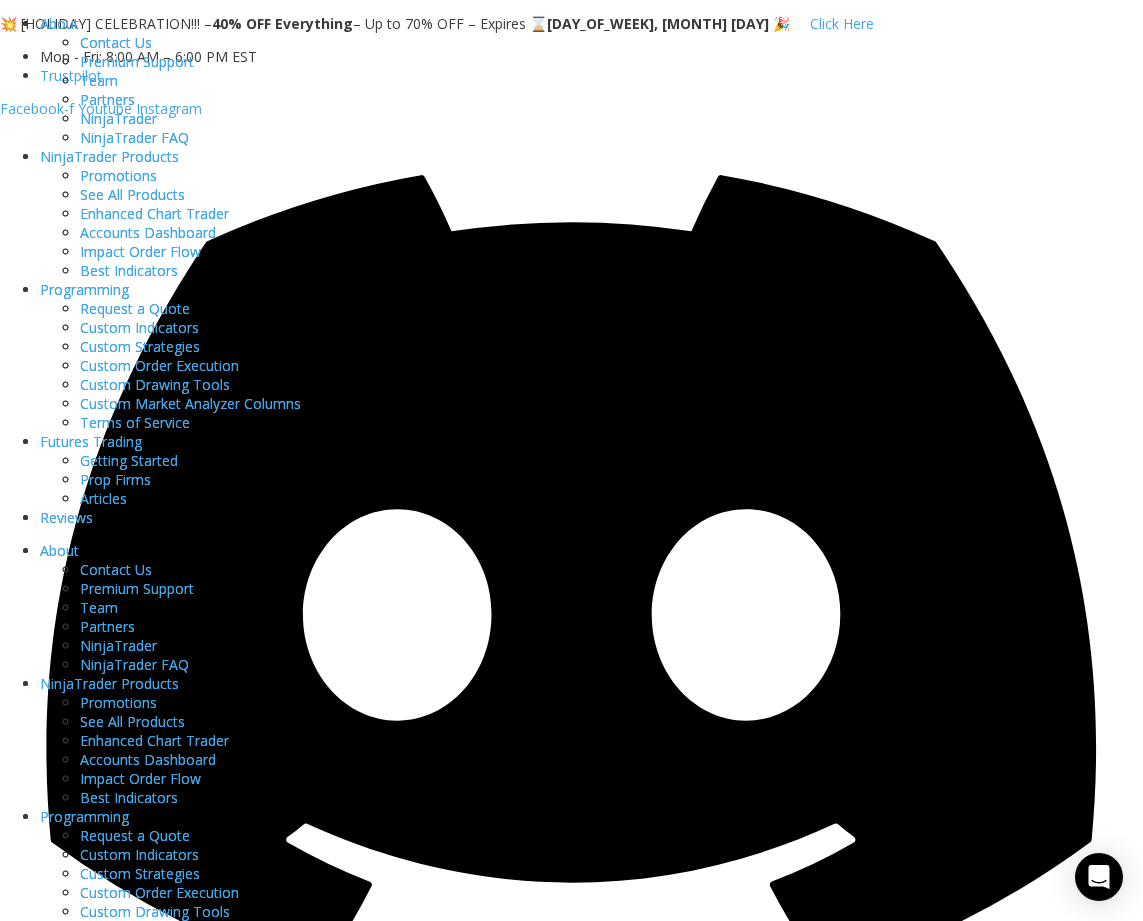 click at bounding box center (281, 6292) 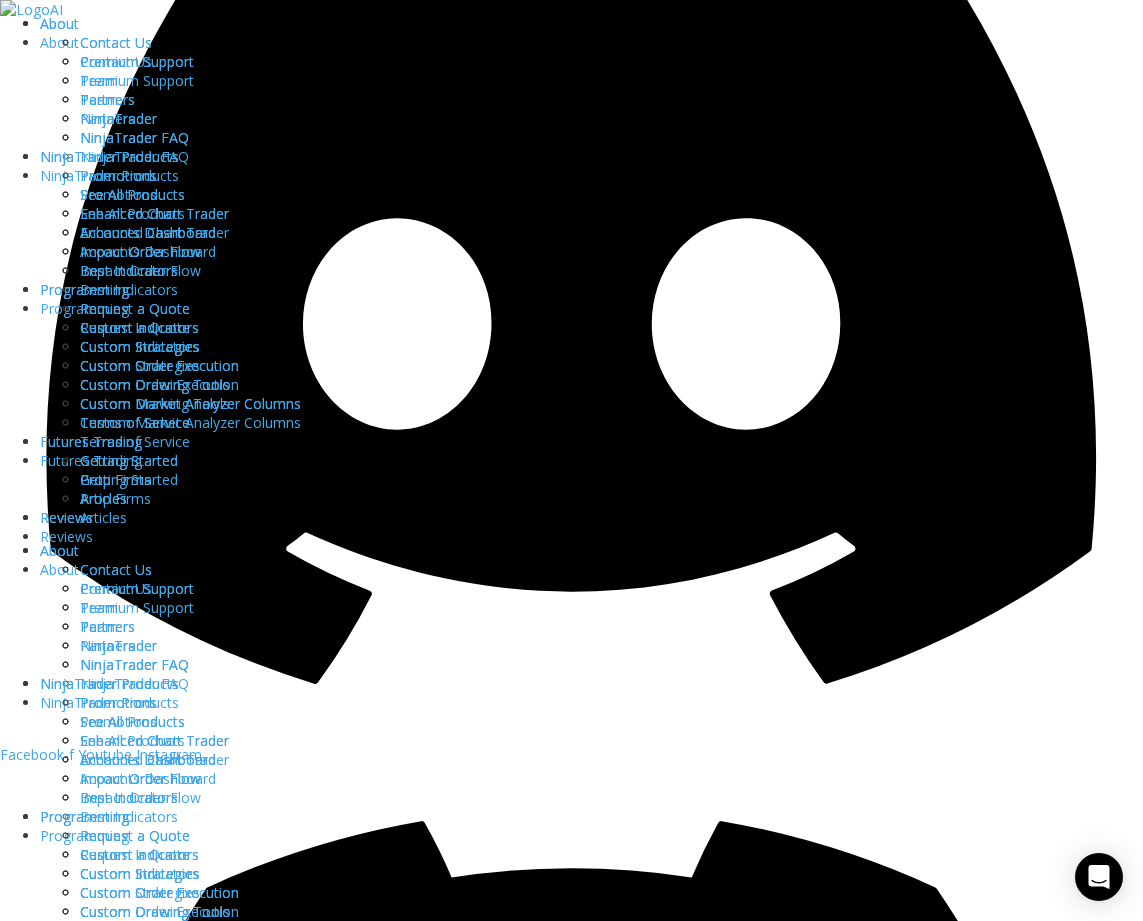 scroll, scrollTop: 335, scrollLeft: 0, axis: vertical 